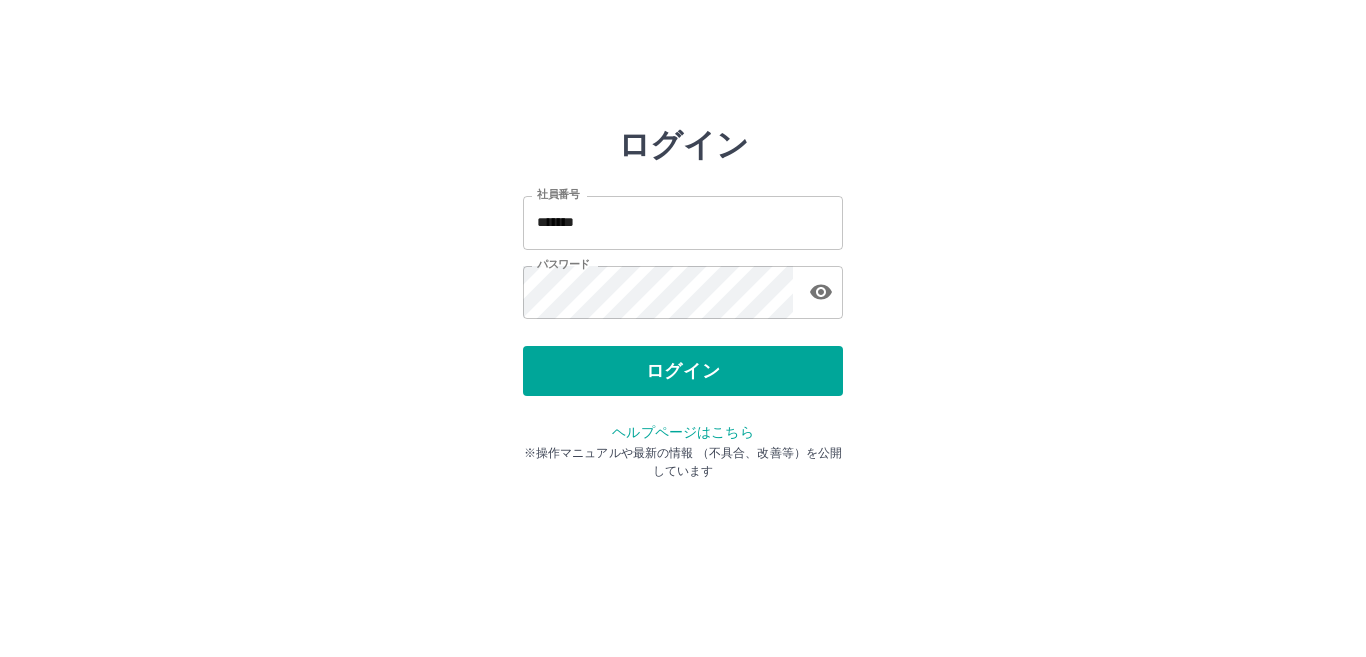 scroll, scrollTop: 0, scrollLeft: 0, axis: both 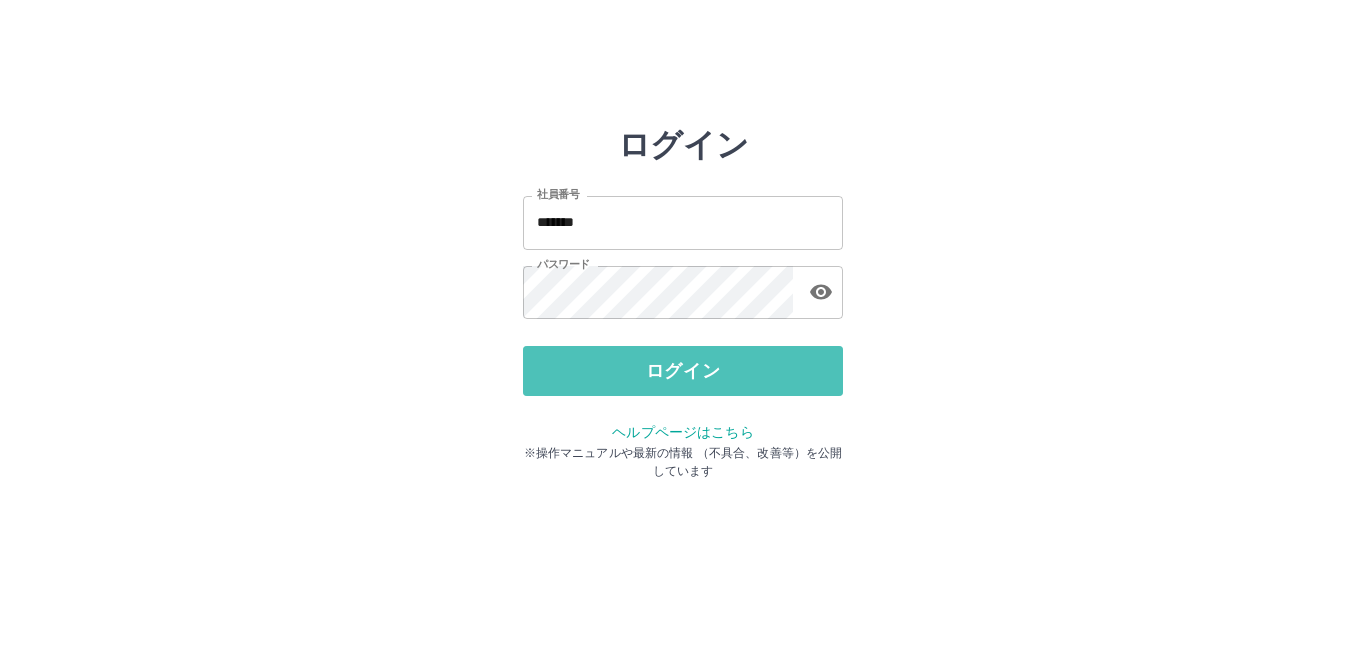click on "ログイン" at bounding box center (683, 371) 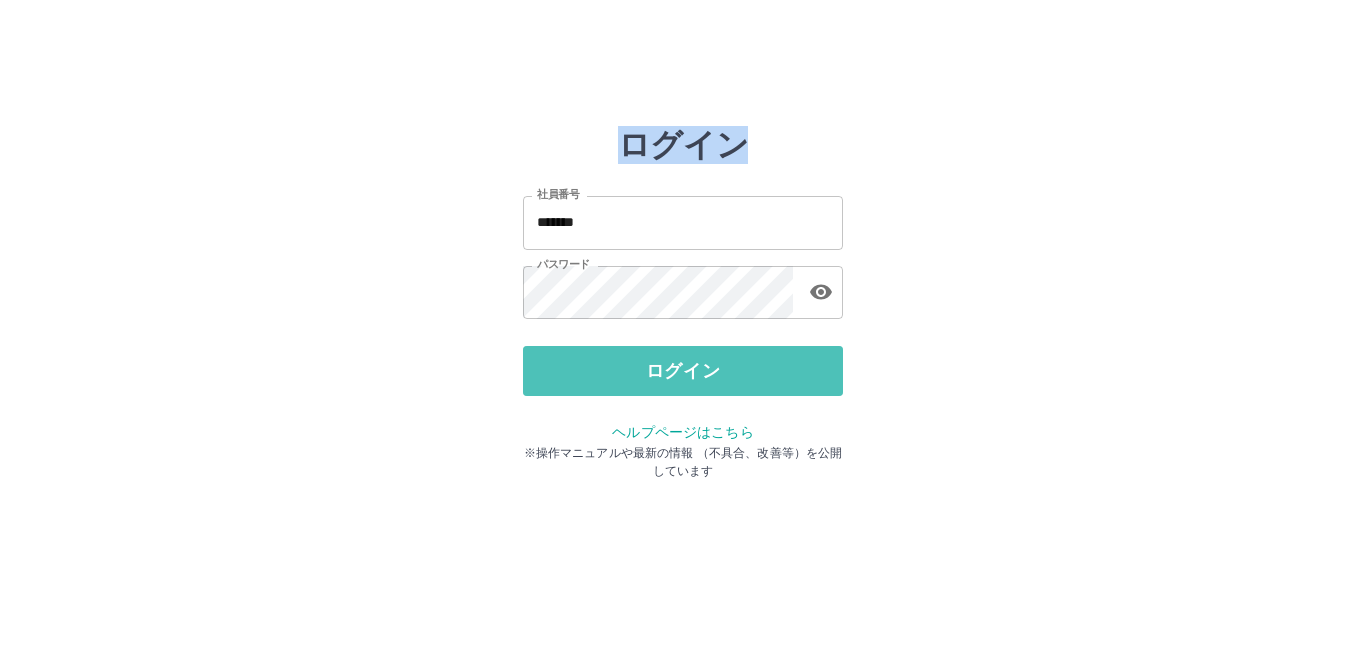click at bounding box center [683, 328] 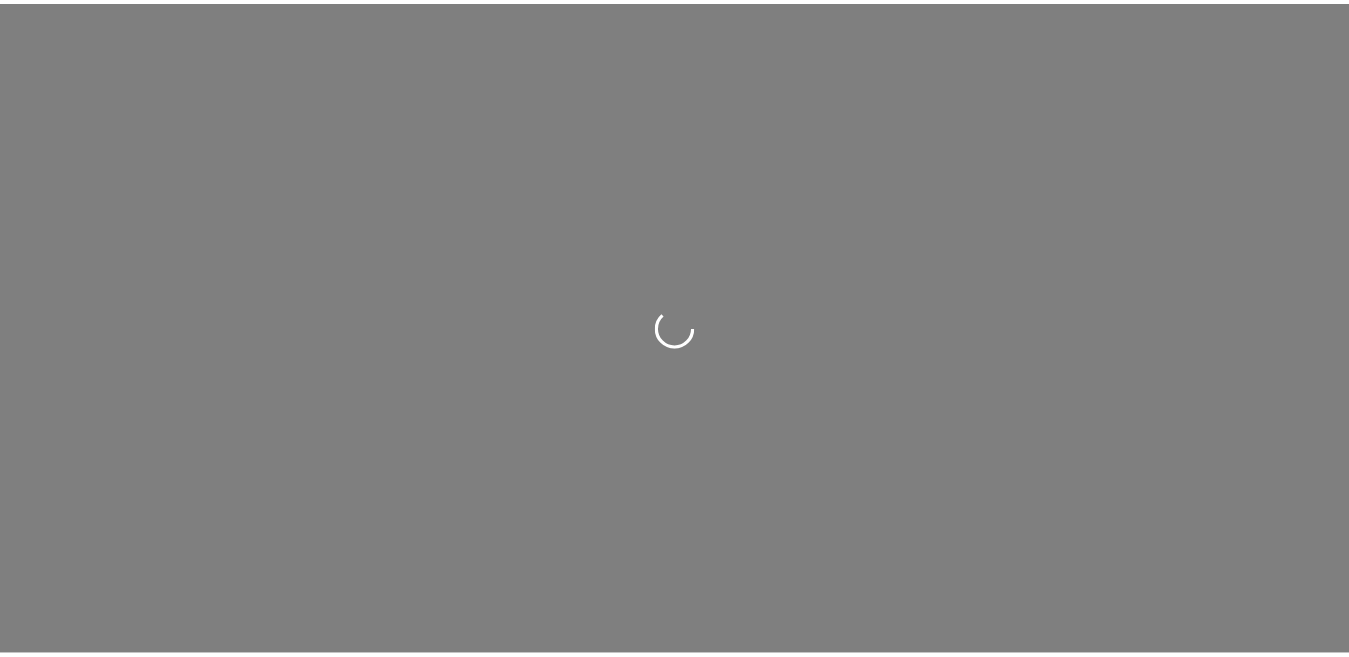 scroll, scrollTop: 0, scrollLeft: 0, axis: both 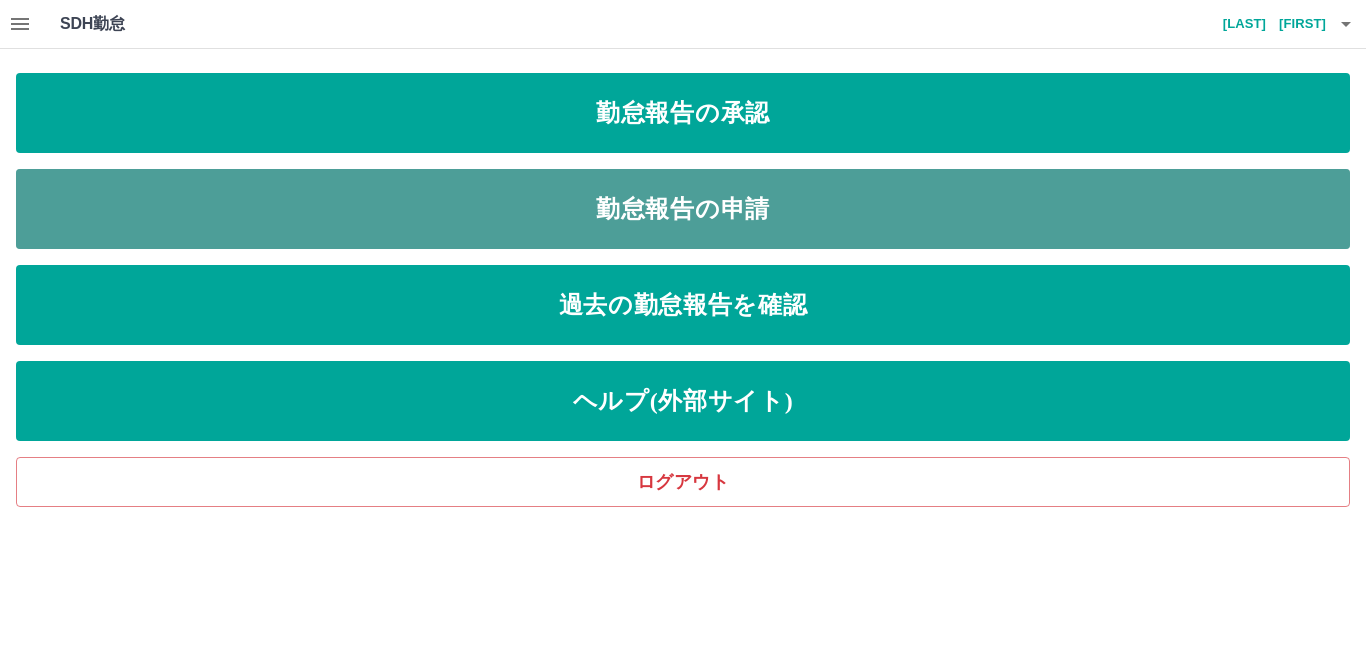 click on "勤怠報告の申請" at bounding box center [683, 209] 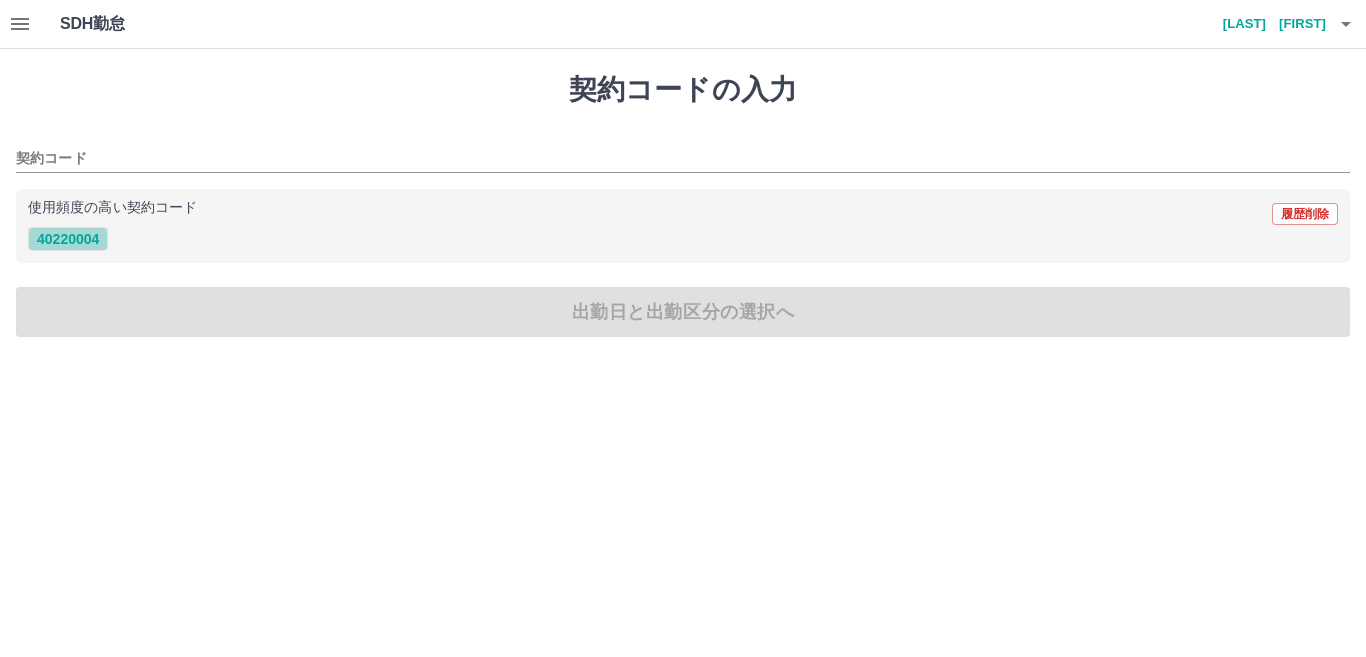click on "40220004" at bounding box center [68, 239] 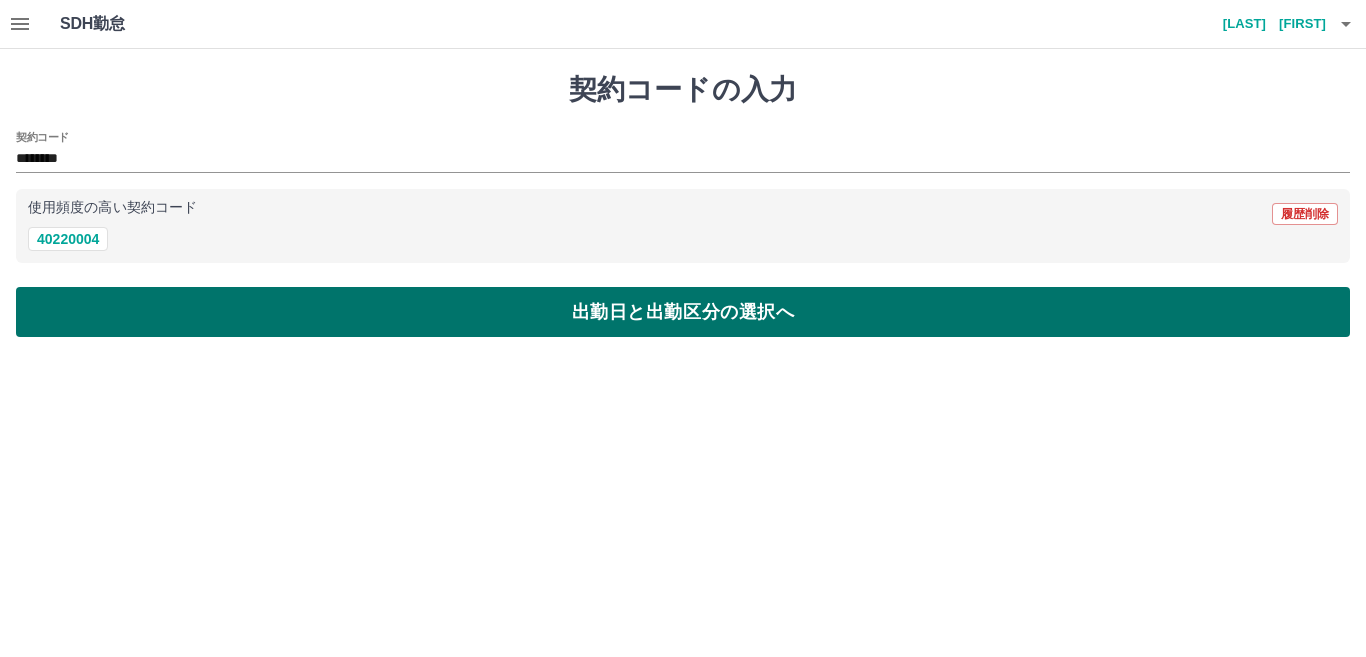 click on "出勤日と出勤区分の選択へ" at bounding box center [683, 312] 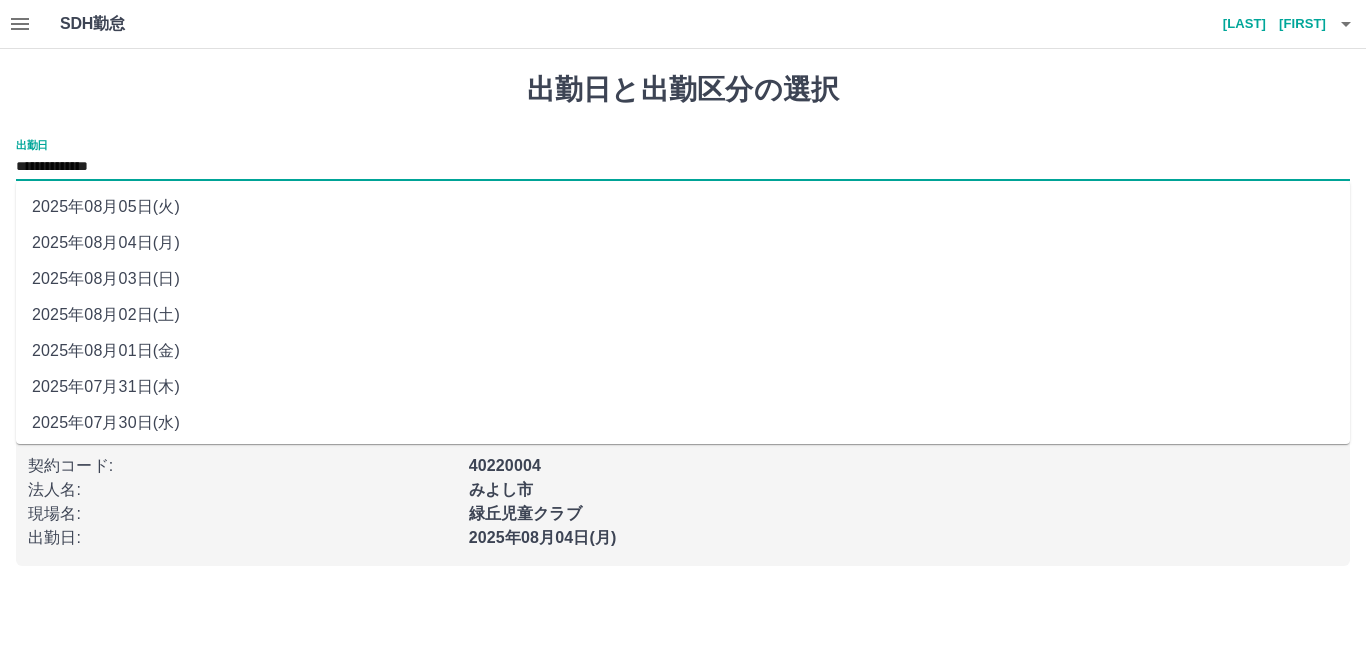 click on "**********" at bounding box center (683, 167) 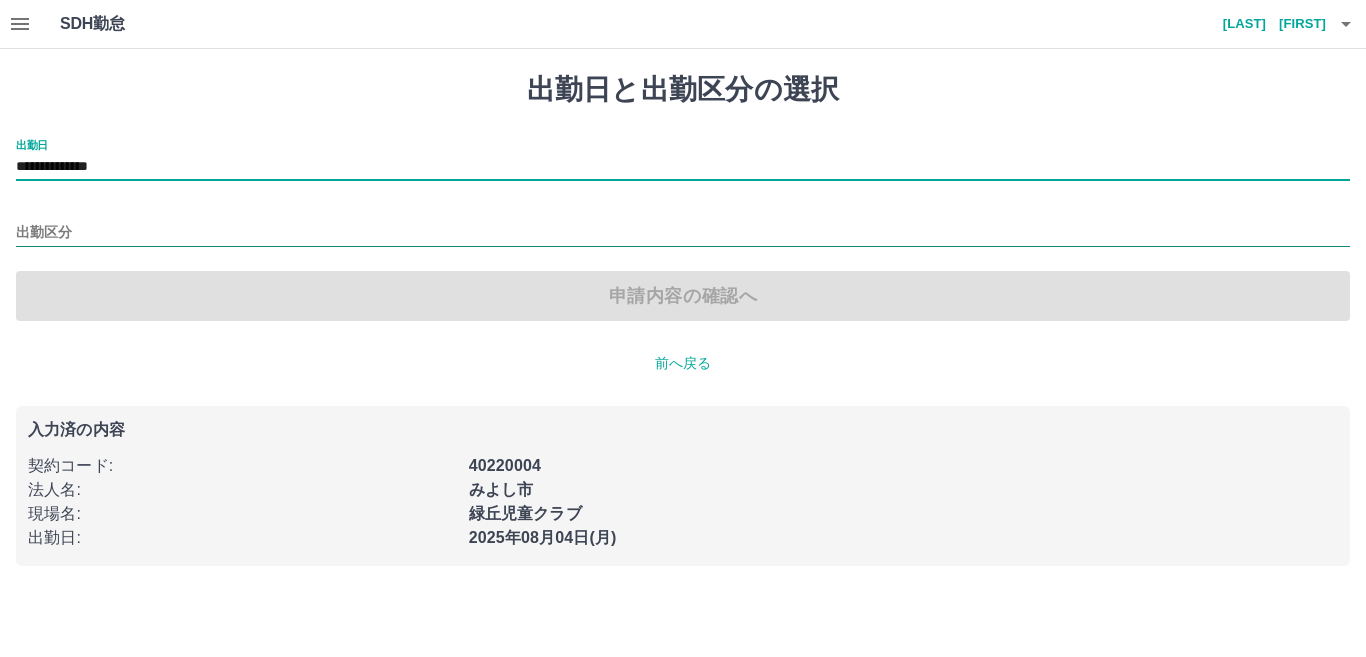 click on "出勤区分" at bounding box center [683, 233] 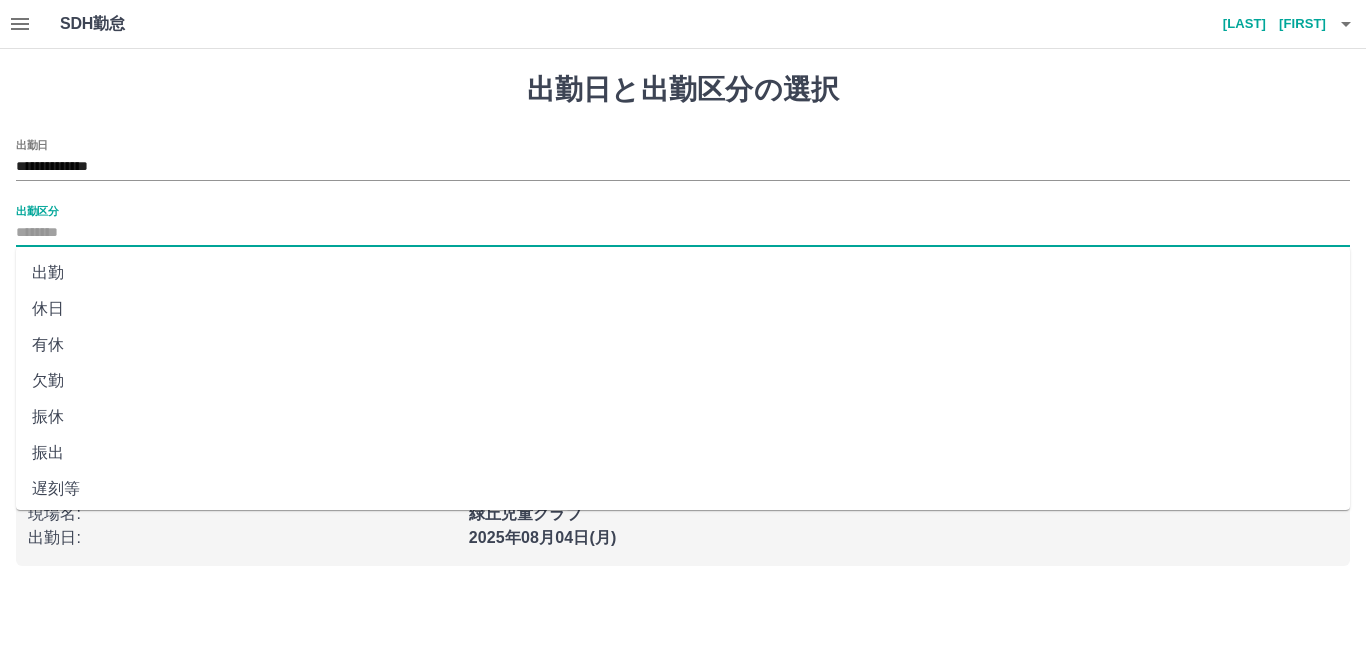 click on "出勤" at bounding box center [683, 273] 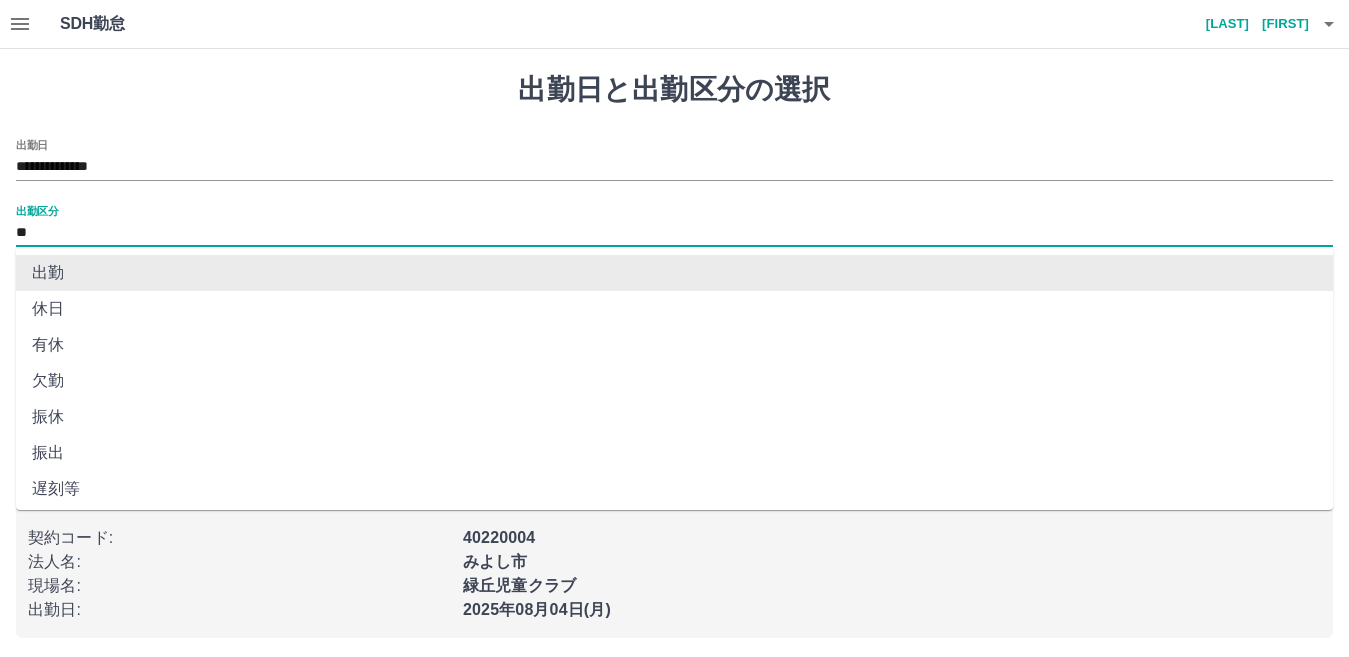 click on "**" at bounding box center (674, 233) 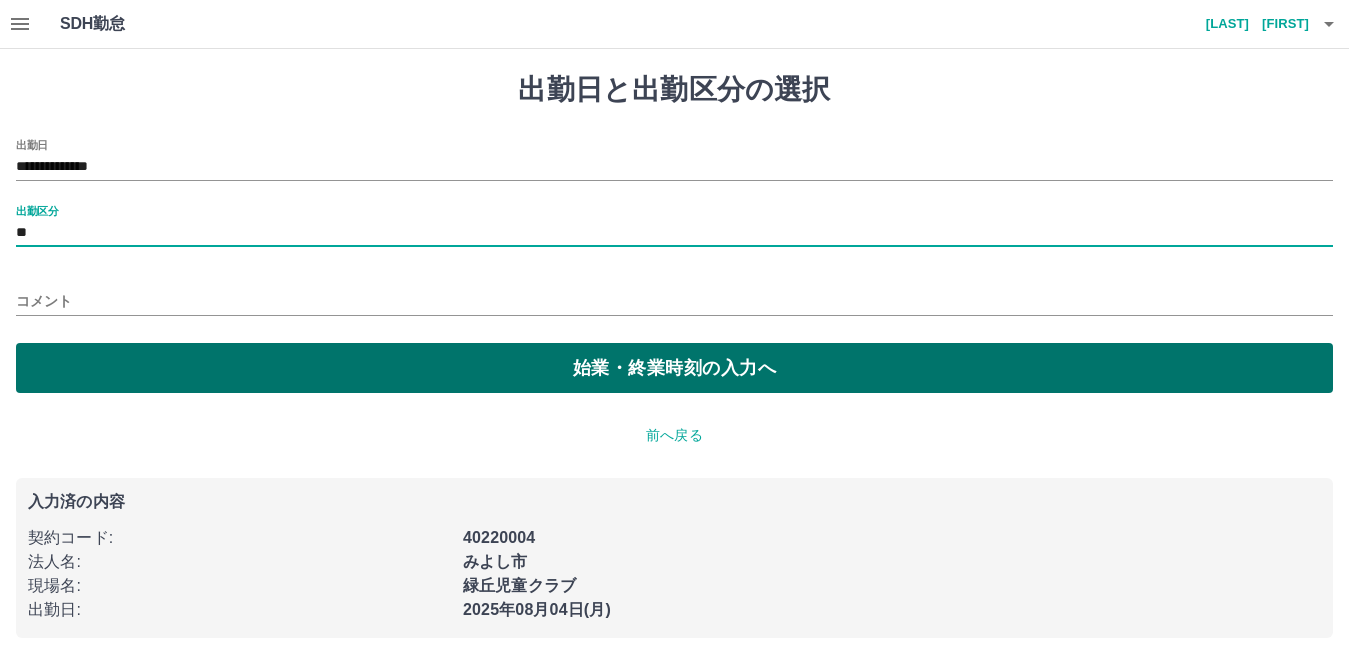 click on "始業・終業時刻の入力へ" at bounding box center [674, 368] 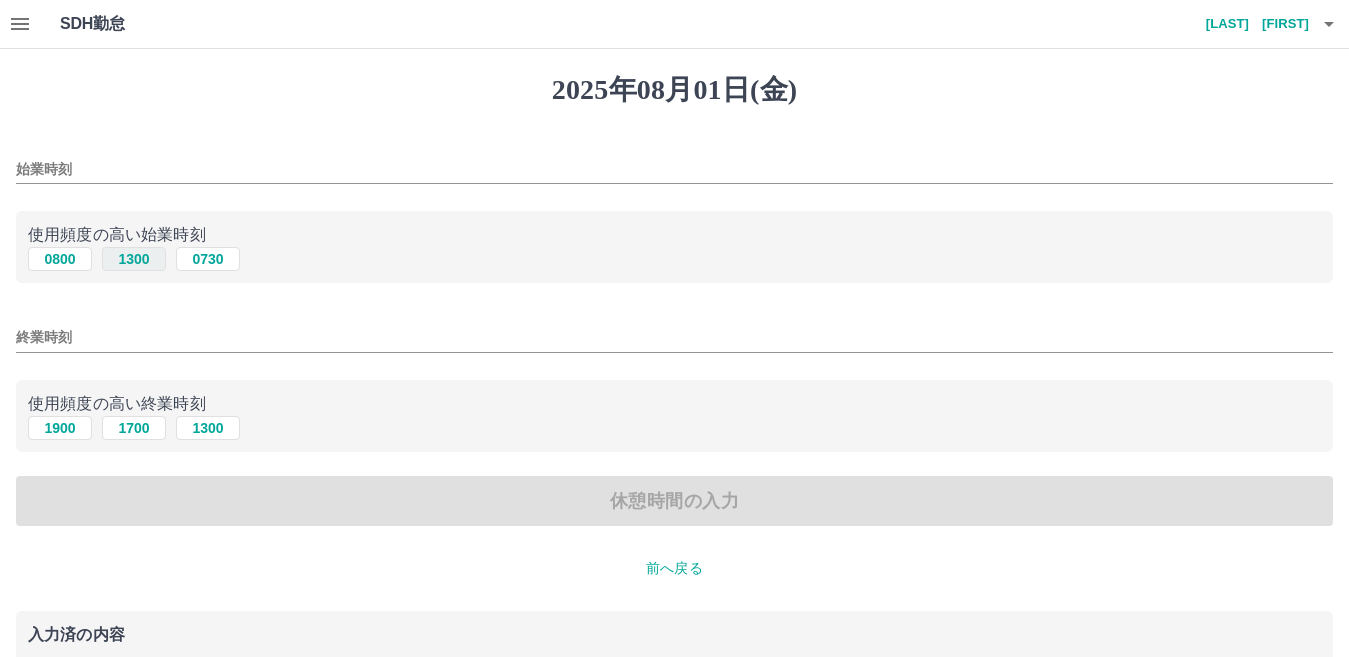 click on "1300" at bounding box center (134, 259) 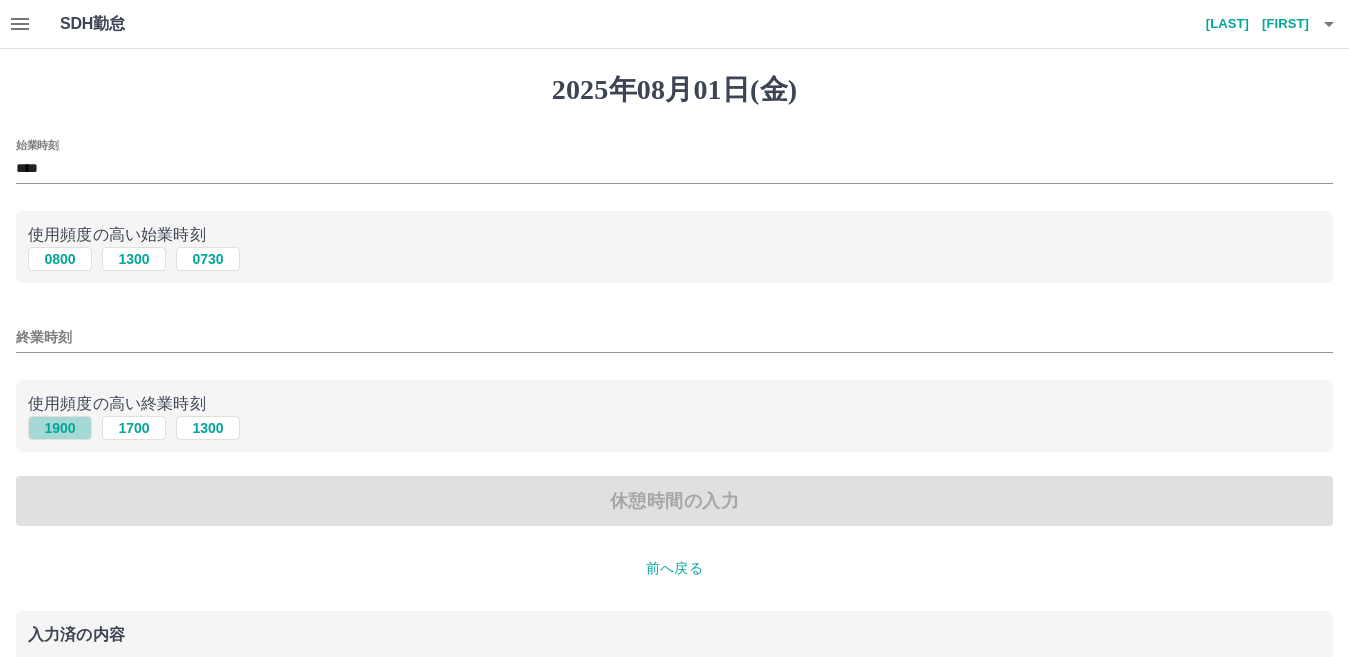 click on "1900" at bounding box center [60, 428] 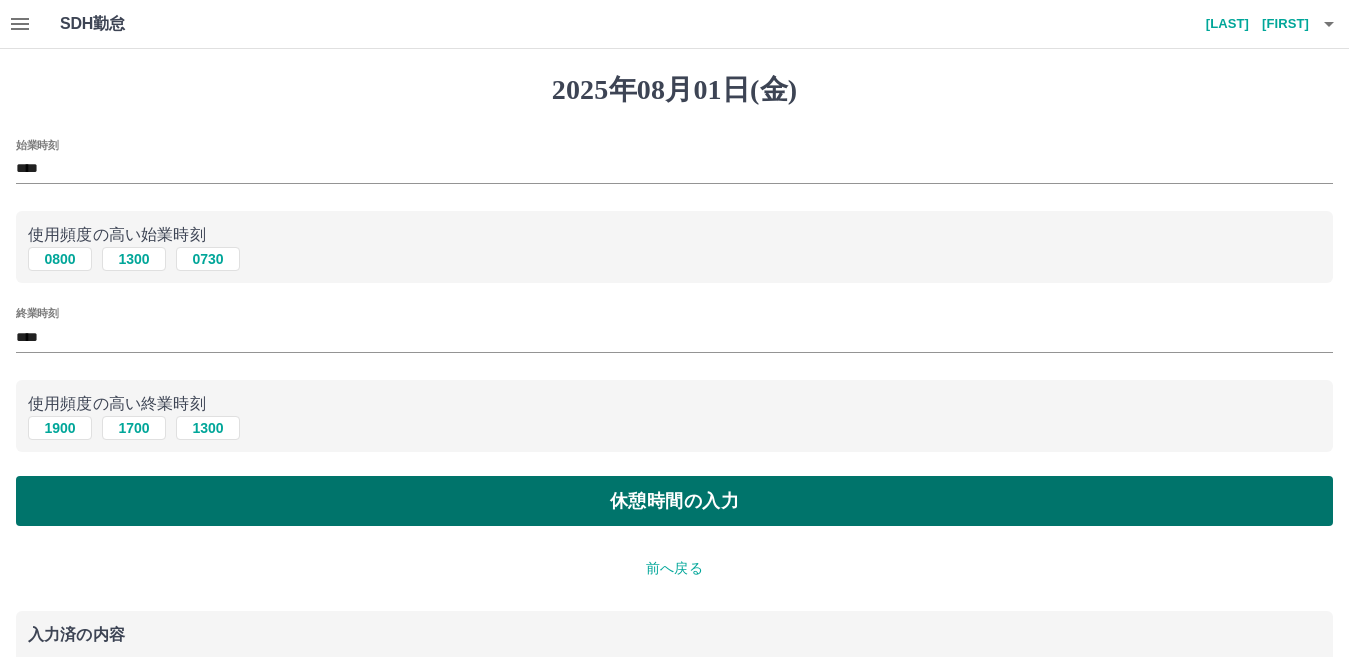 click on "休憩時間の入力" at bounding box center [674, 501] 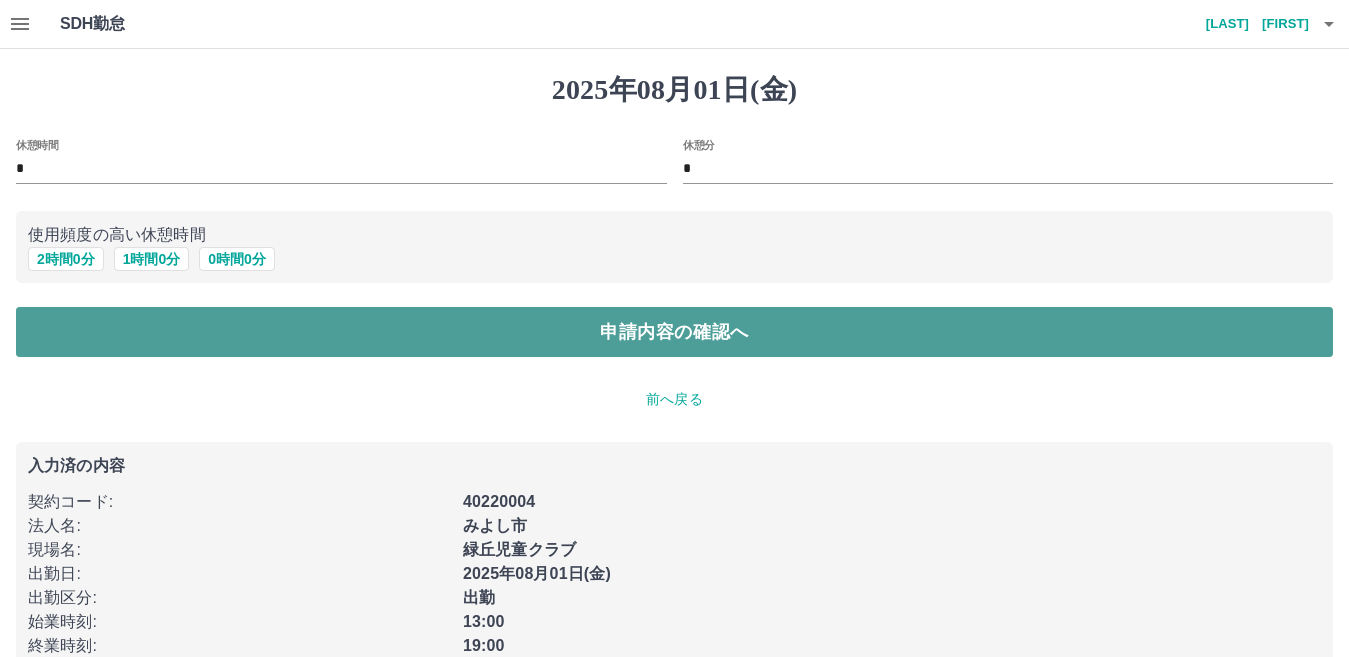 click on "申請内容の確認へ" at bounding box center [674, 332] 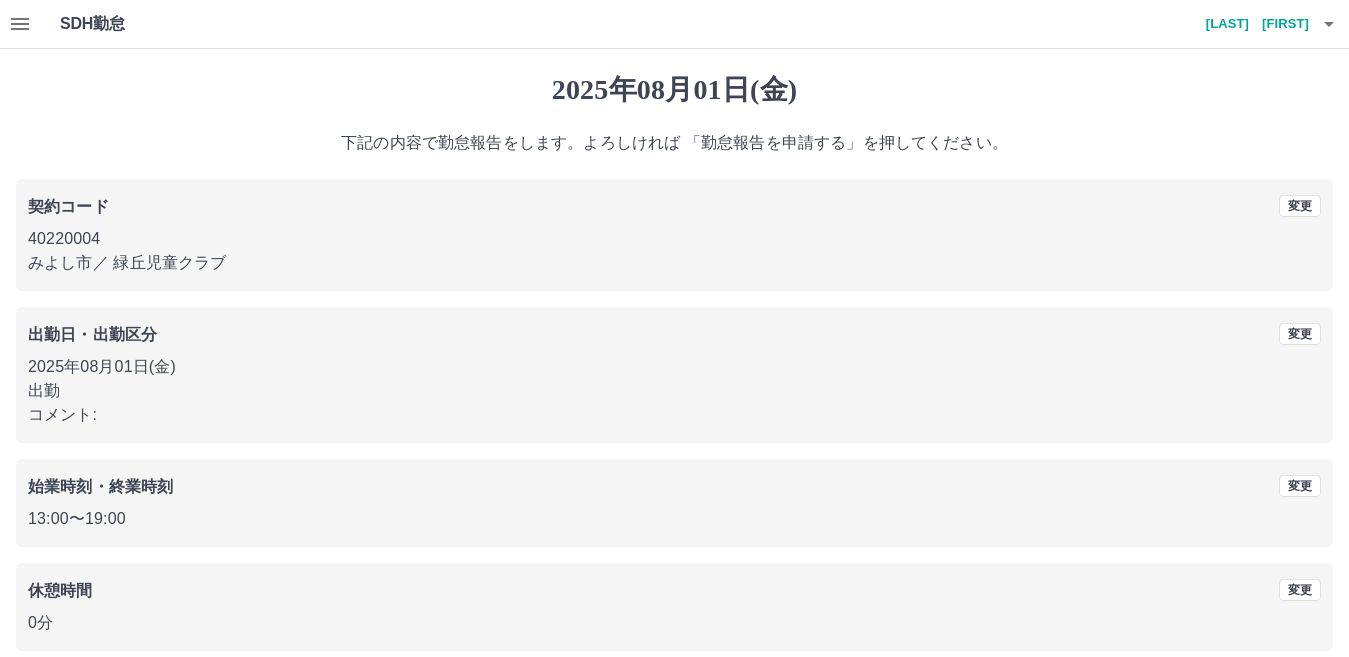 scroll, scrollTop: 92, scrollLeft: 0, axis: vertical 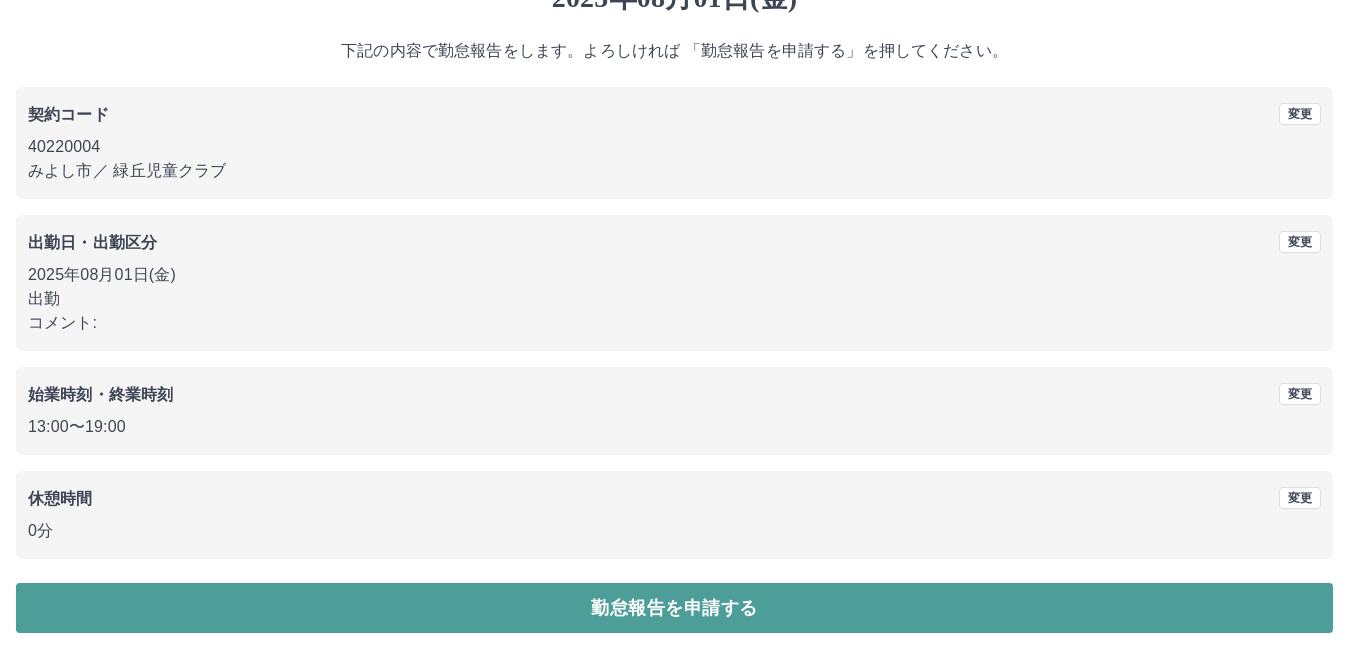 click on "勤怠報告を申請する" at bounding box center [674, 608] 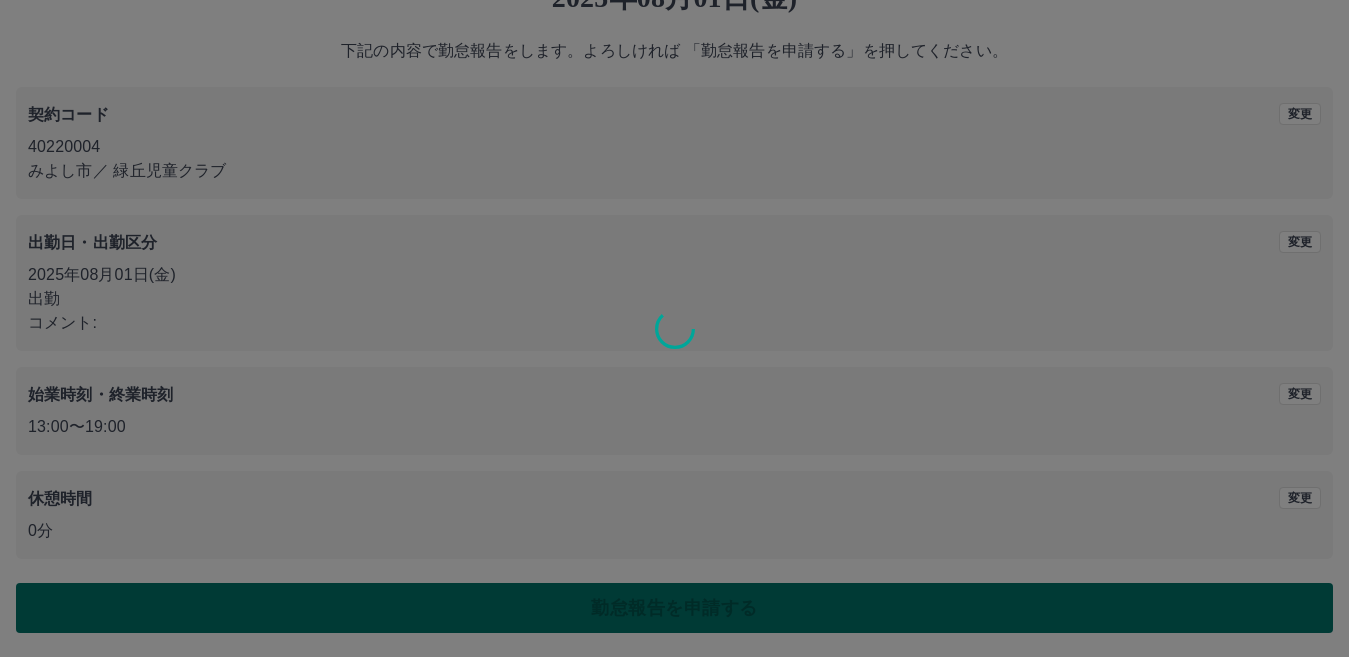 scroll, scrollTop: 0, scrollLeft: 0, axis: both 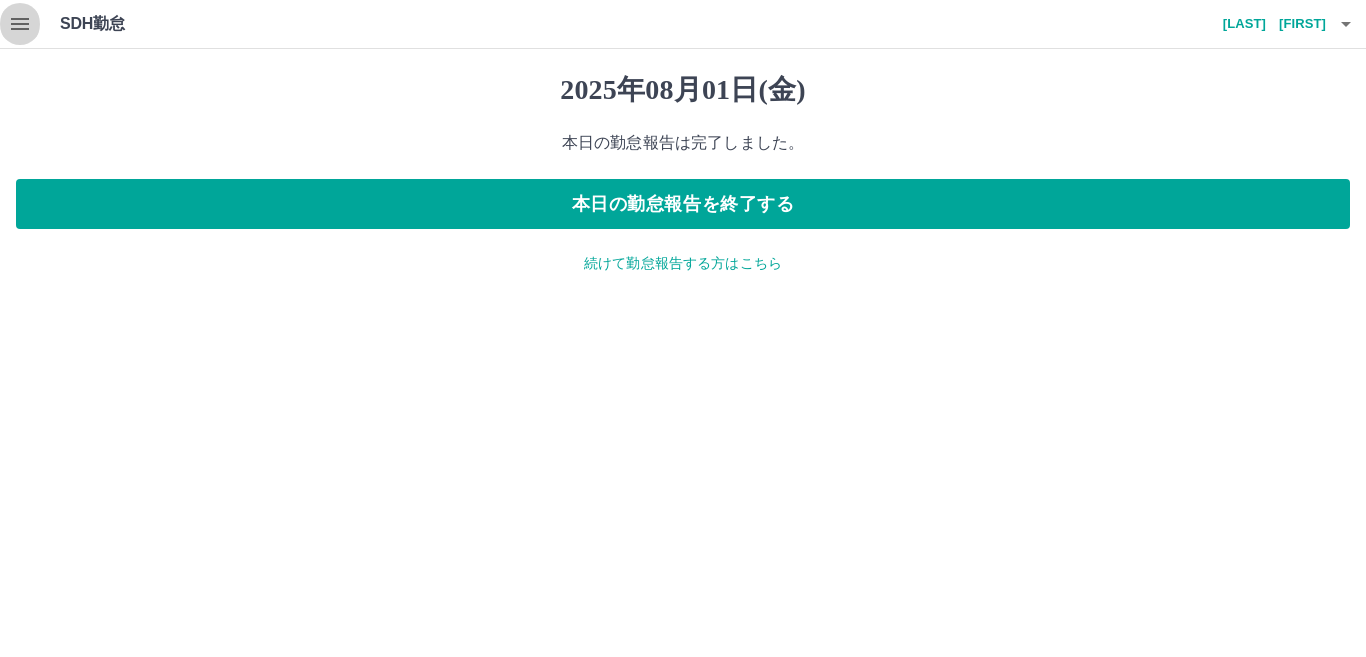 click 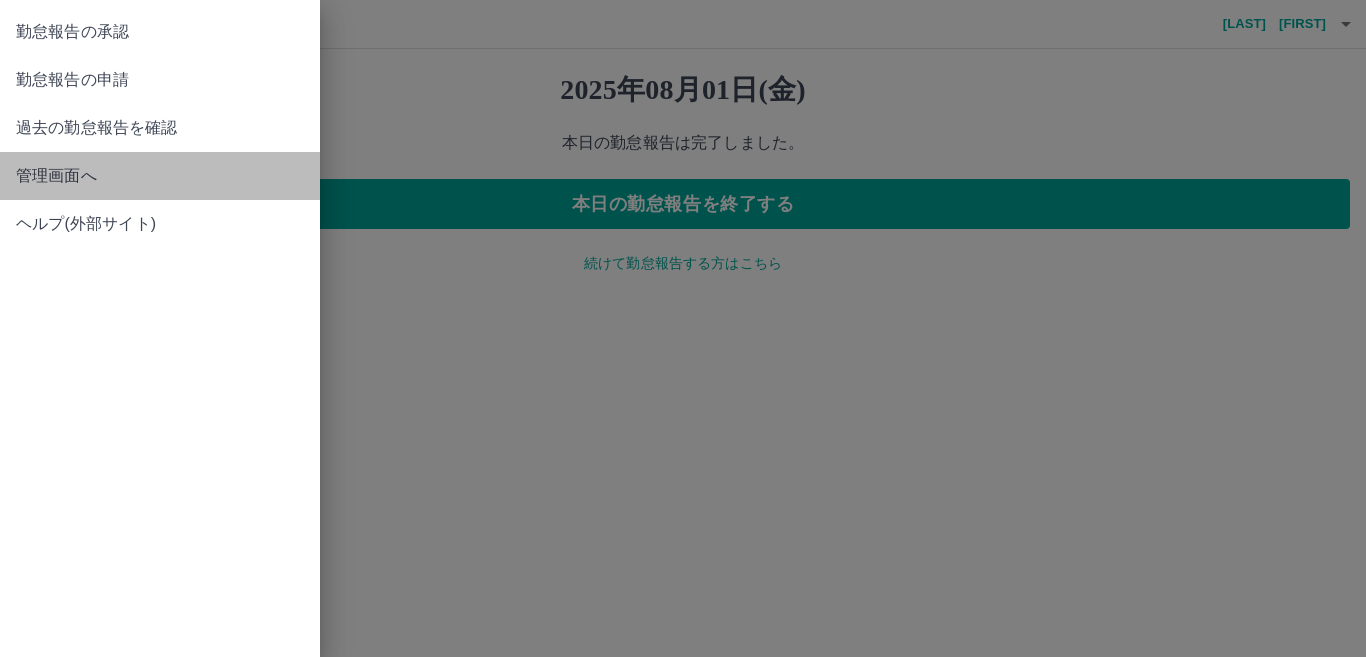 click on "管理画面へ" at bounding box center [160, 176] 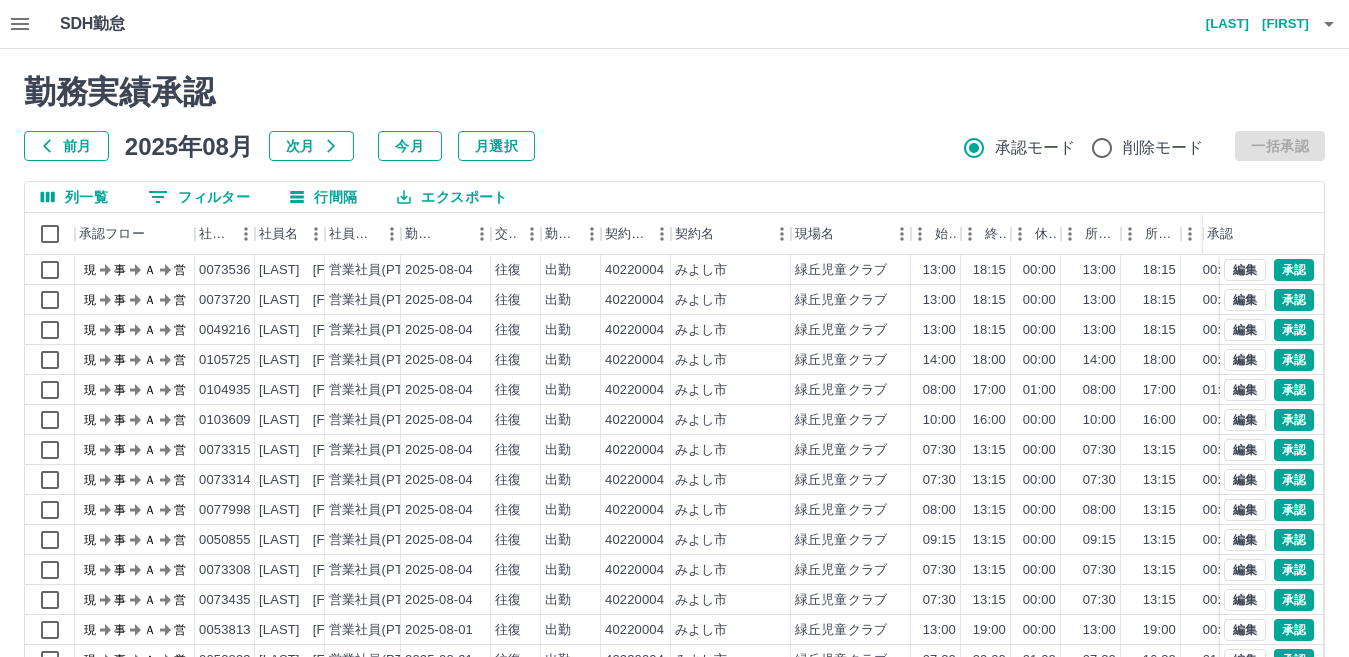 scroll, scrollTop: 104, scrollLeft: 0, axis: vertical 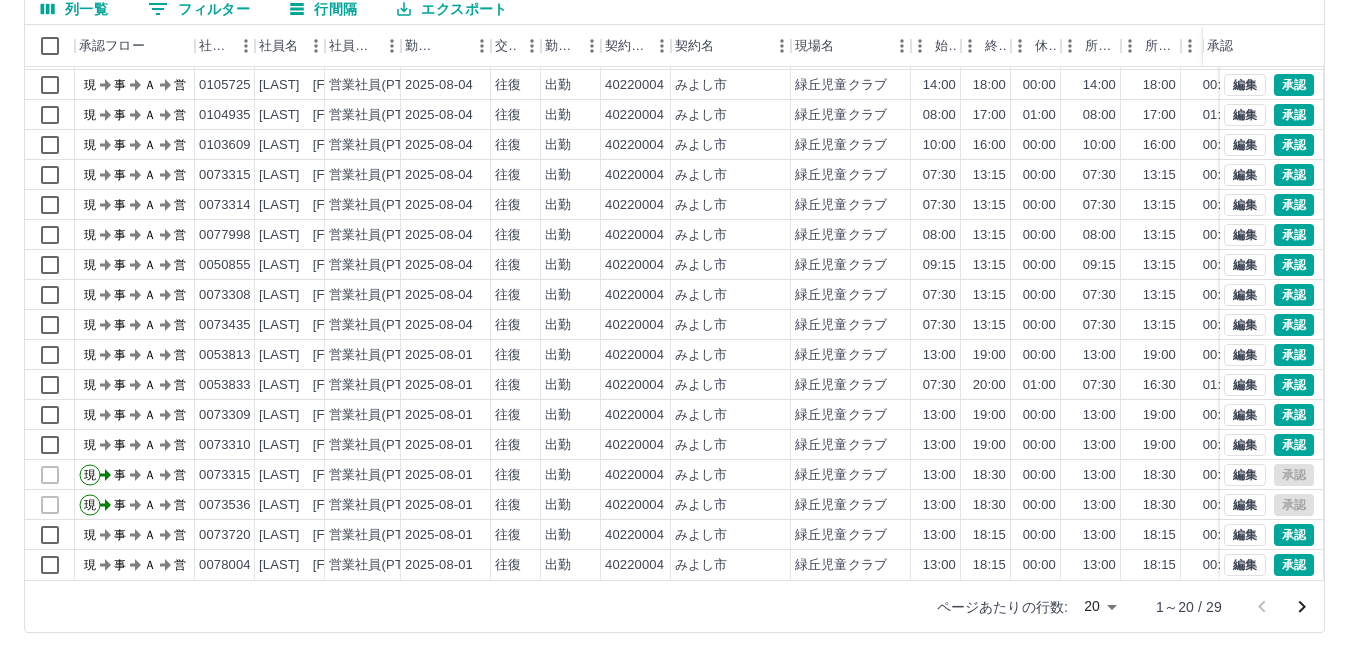click 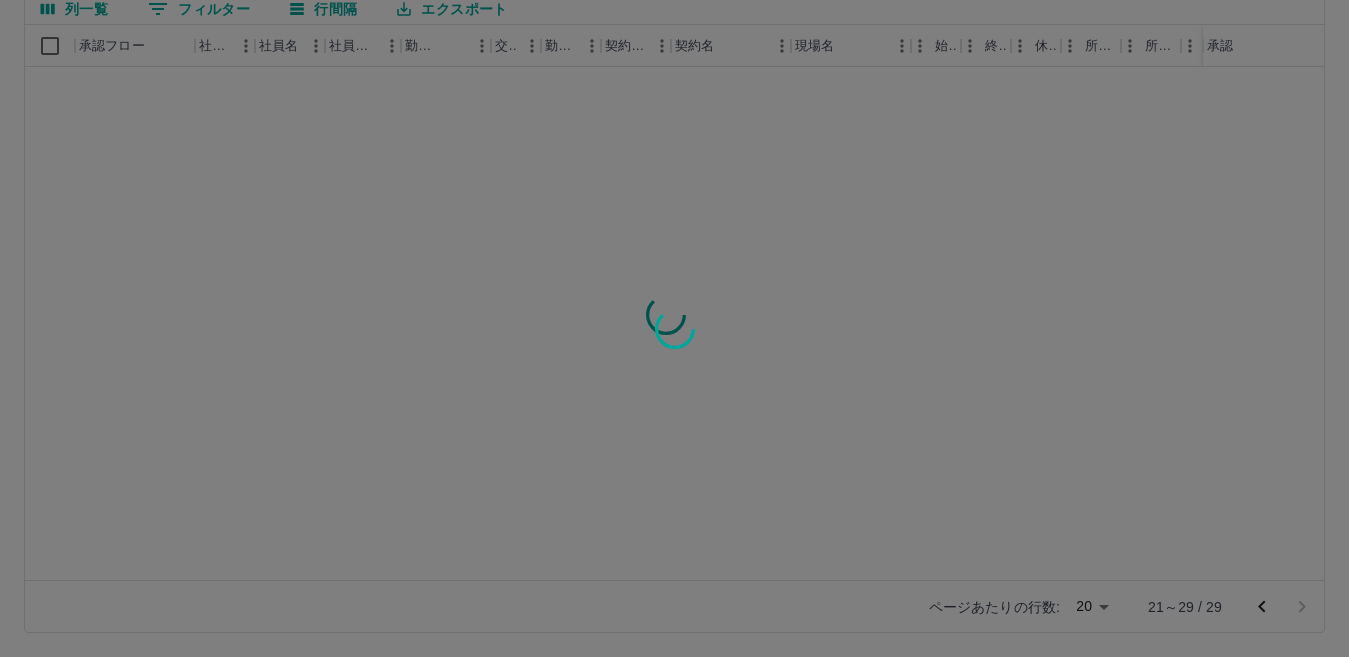 scroll, scrollTop: 0, scrollLeft: 0, axis: both 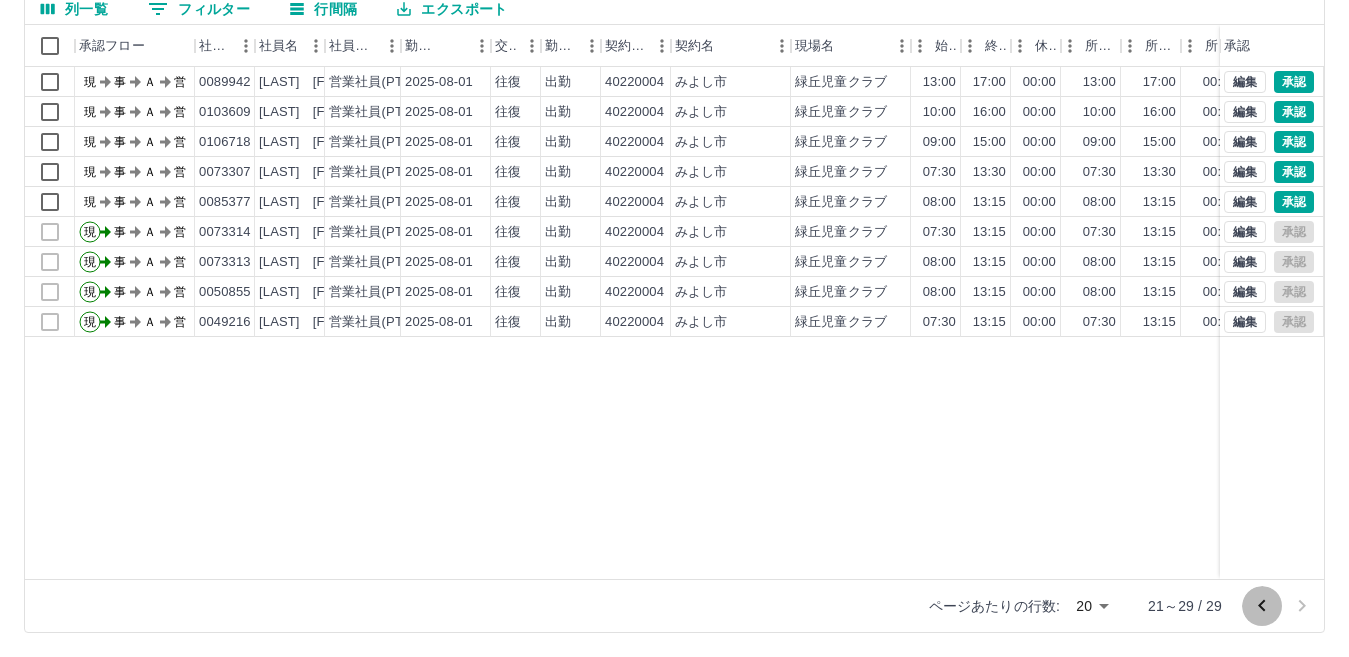 click 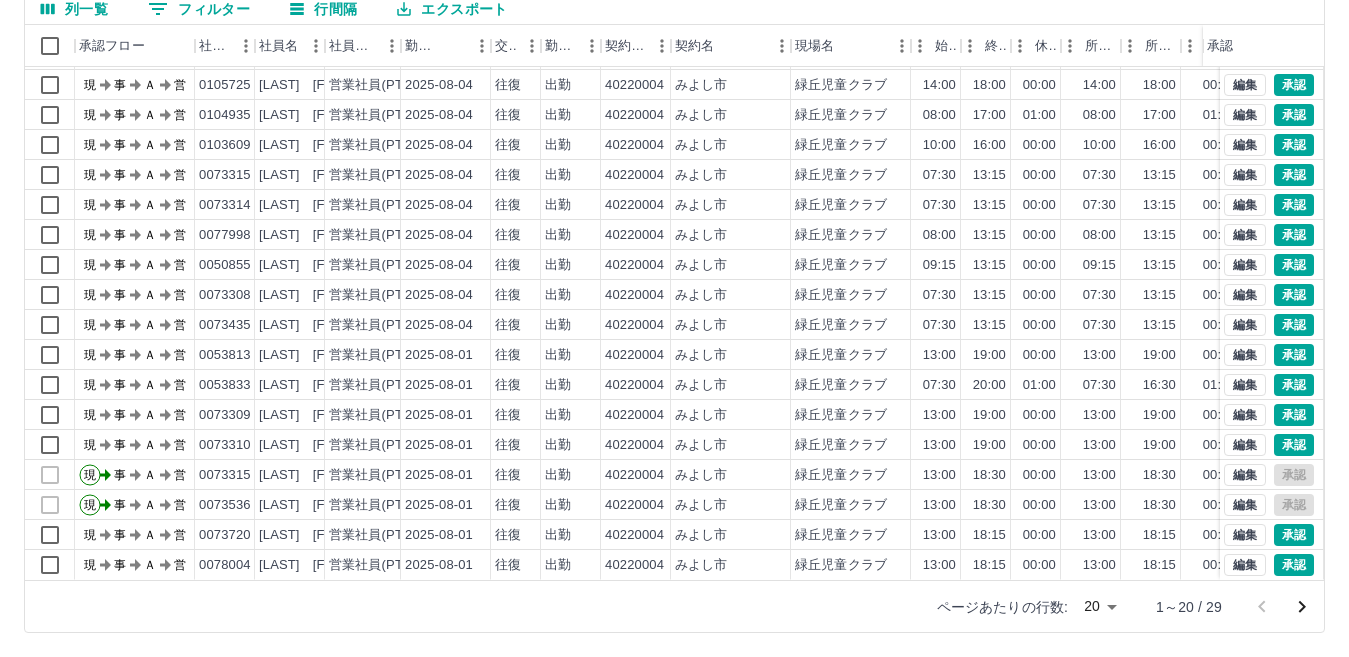 scroll, scrollTop: 104, scrollLeft: 0, axis: vertical 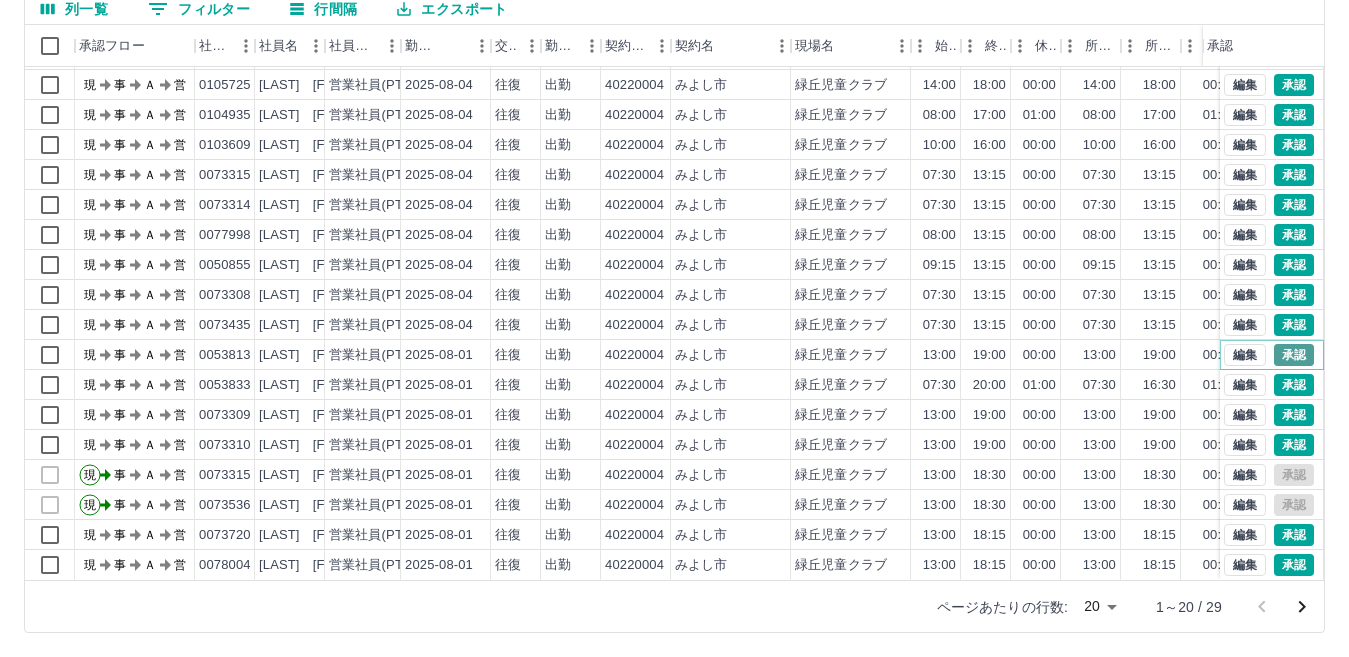 click on "承認" at bounding box center (1294, 355) 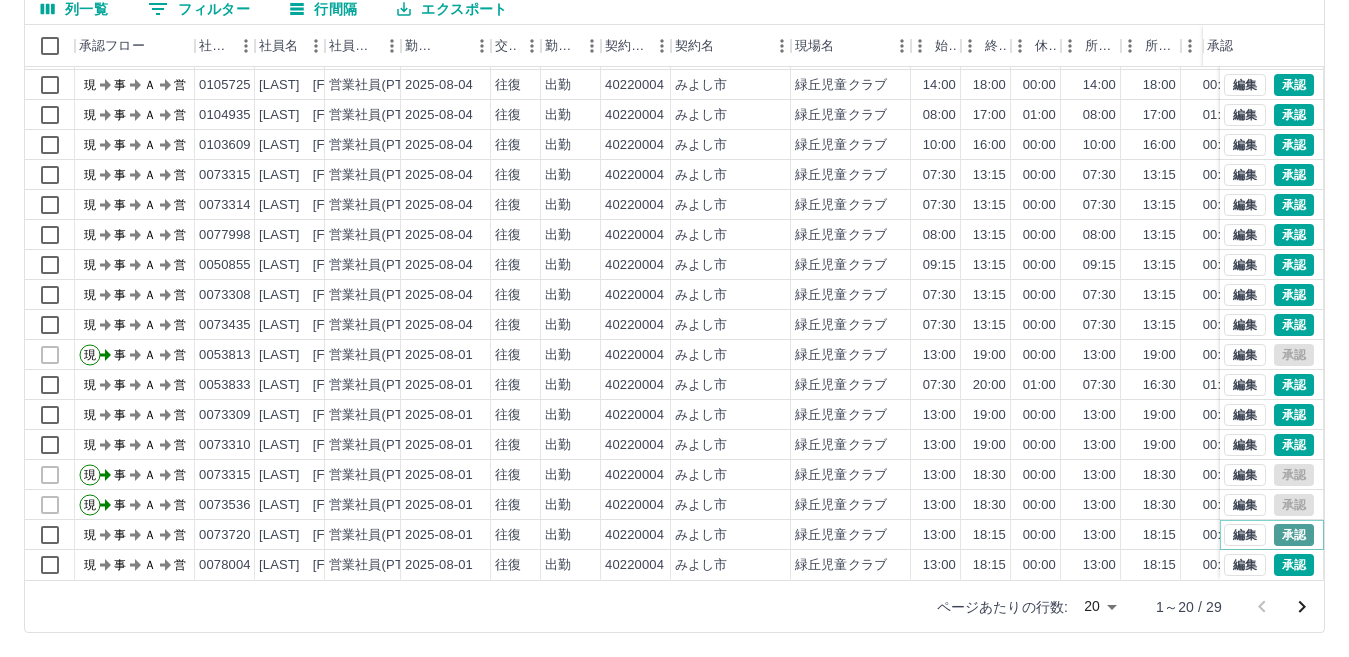 click on "承認" at bounding box center (1294, 535) 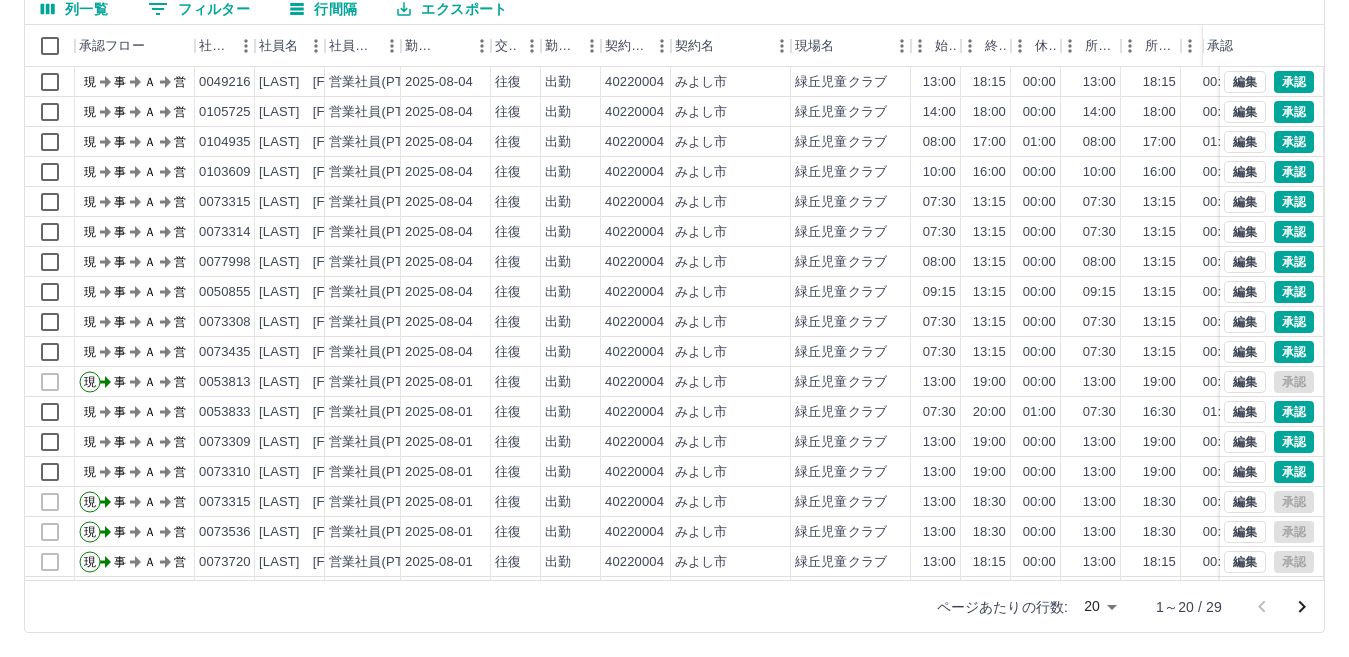 scroll, scrollTop: 0, scrollLeft: 0, axis: both 